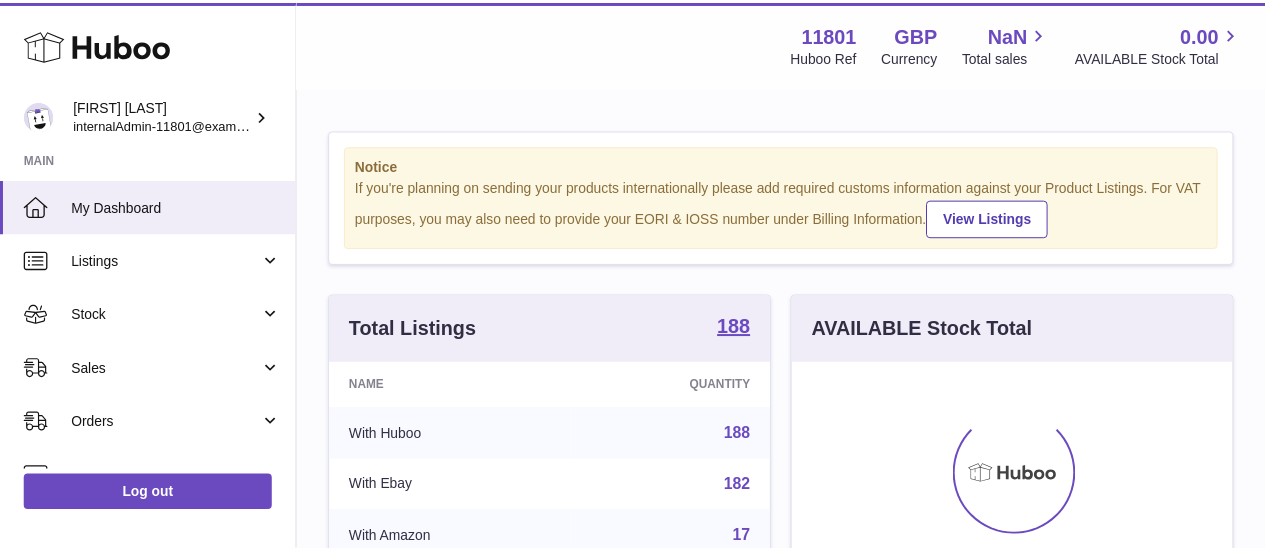 scroll, scrollTop: 0, scrollLeft: 0, axis: both 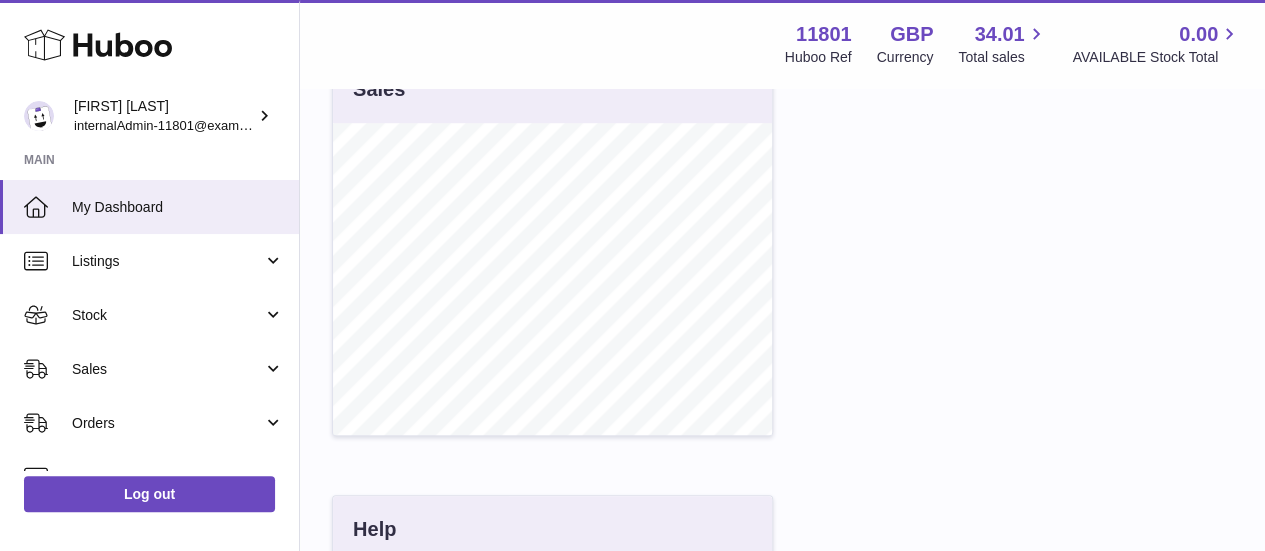 click on "Huboo" at bounding box center [149, 46] 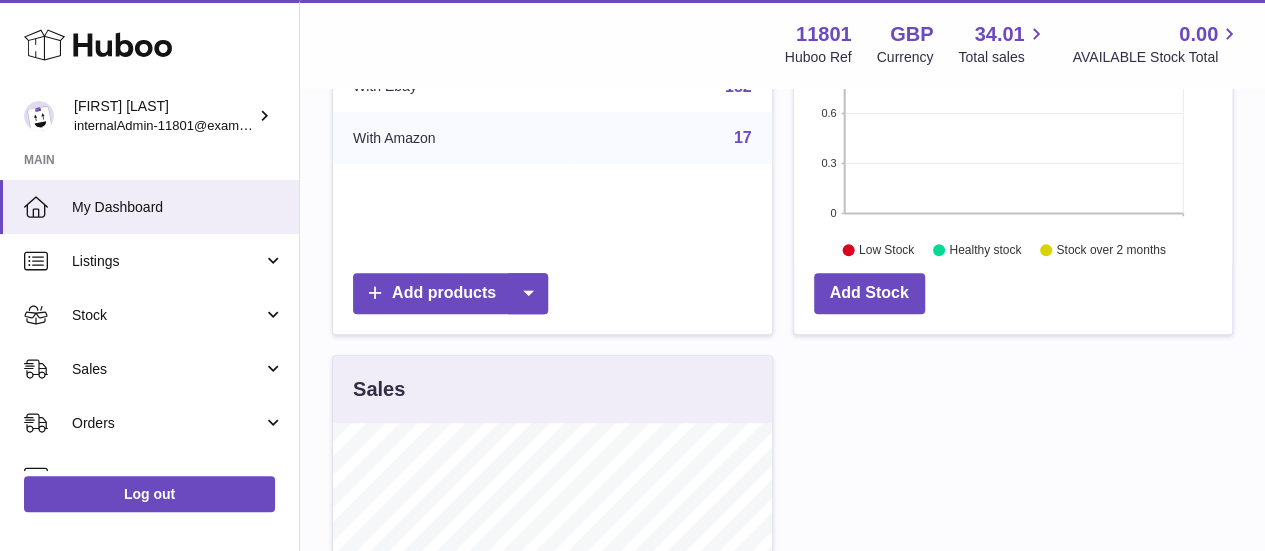 scroll, scrollTop: 0, scrollLeft: 0, axis: both 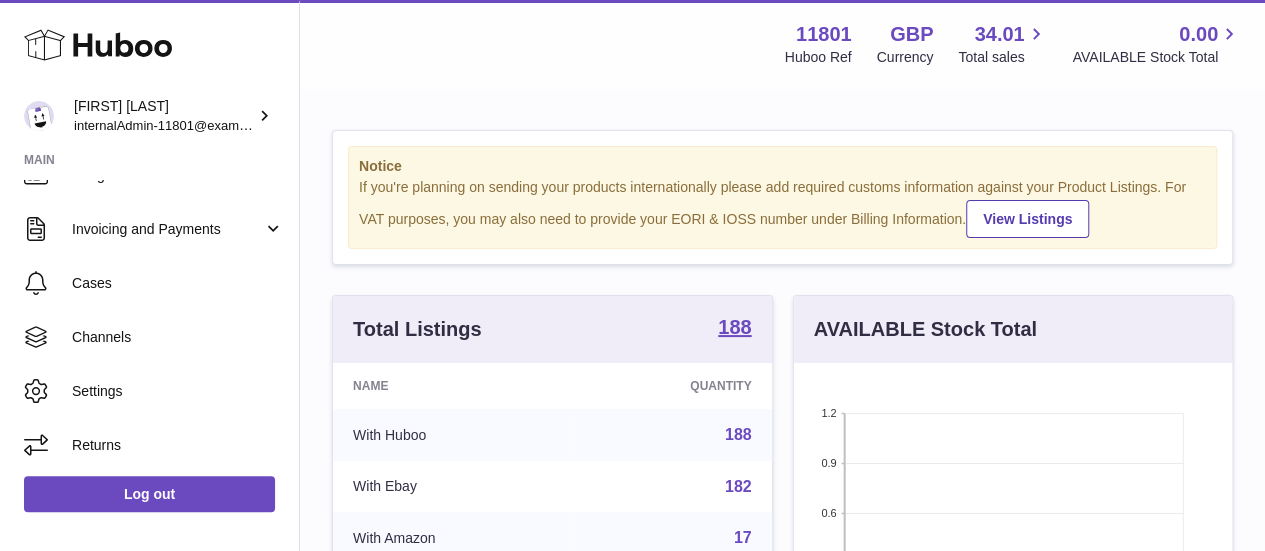click on "Huboo" at bounding box center [149, 46] 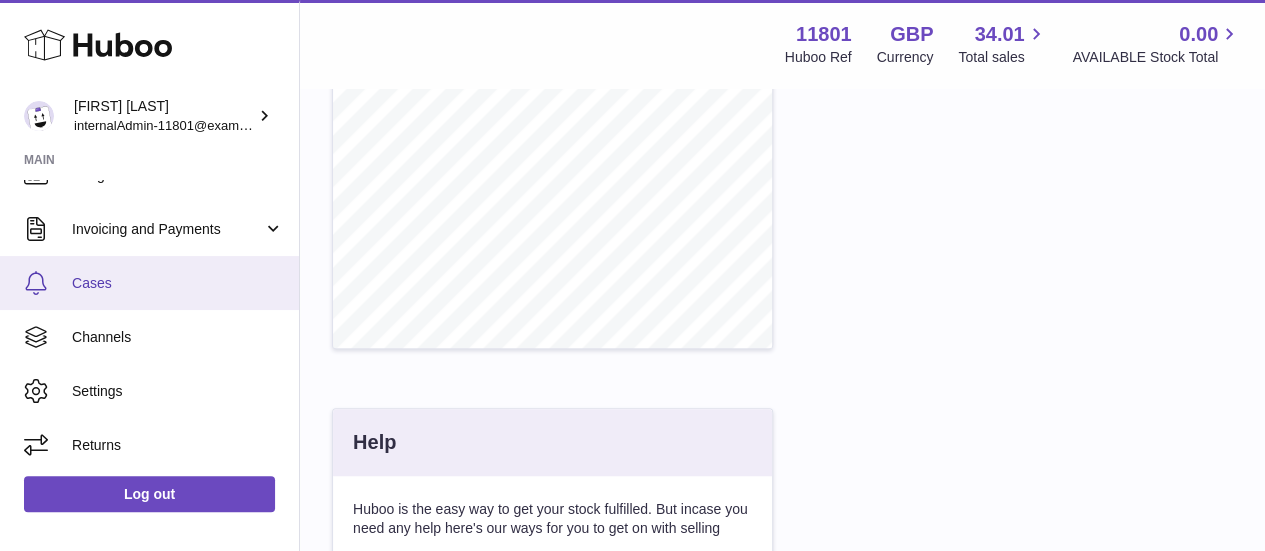 scroll, scrollTop: 800, scrollLeft: 0, axis: vertical 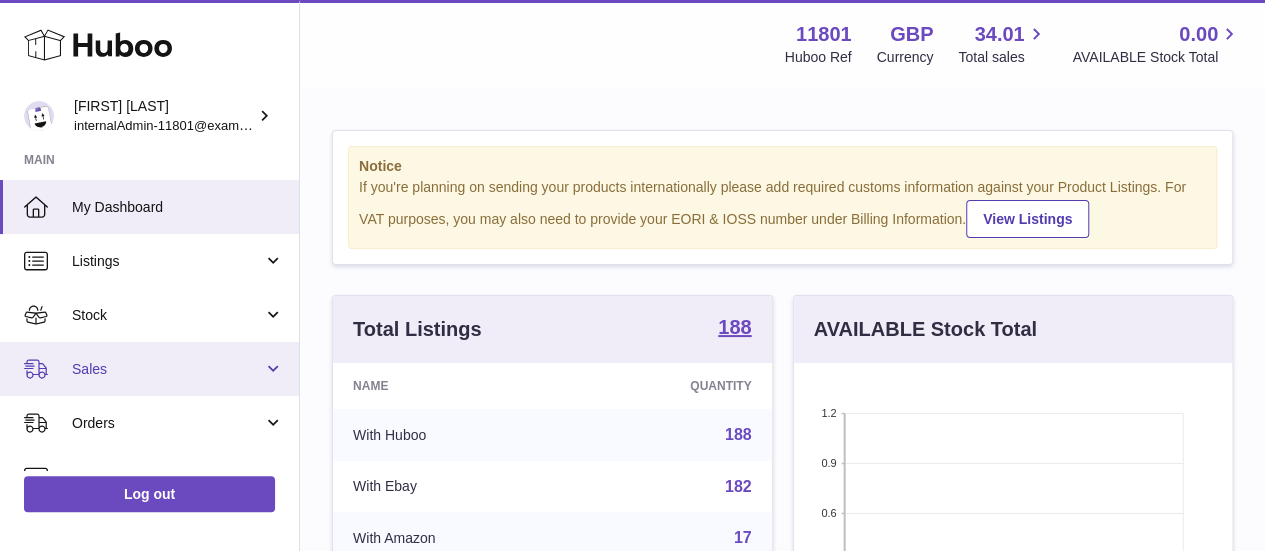 click on "Sales" at bounding box center [167, 369] 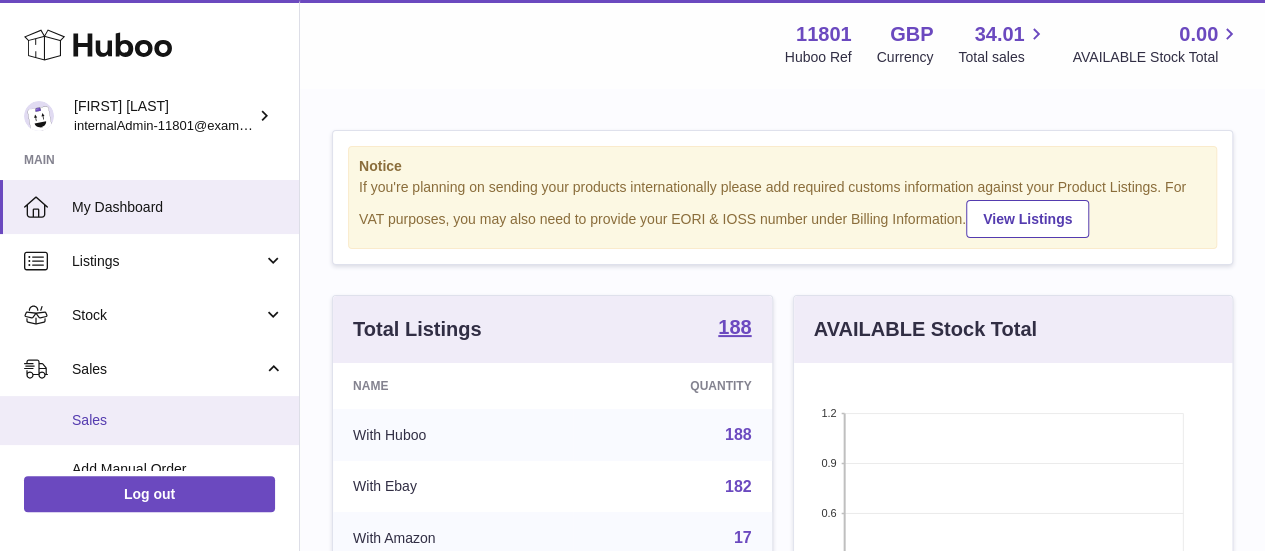 click on "Sales" at bounding box center (149, 420) 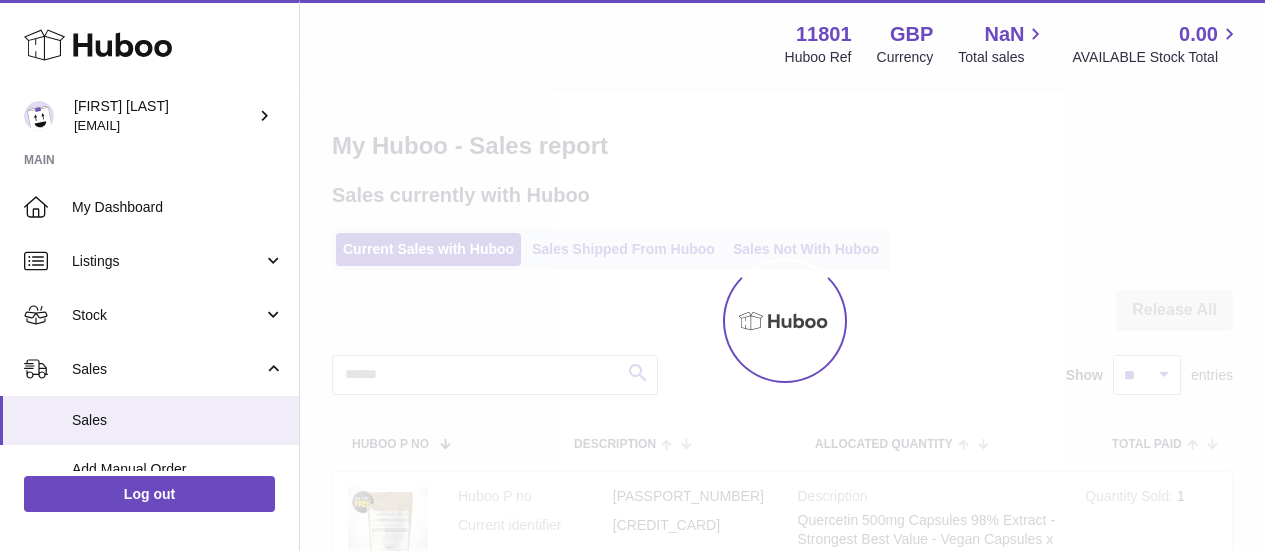 scroll, scrollTop: 0, scrollLeft: 0, axis: both 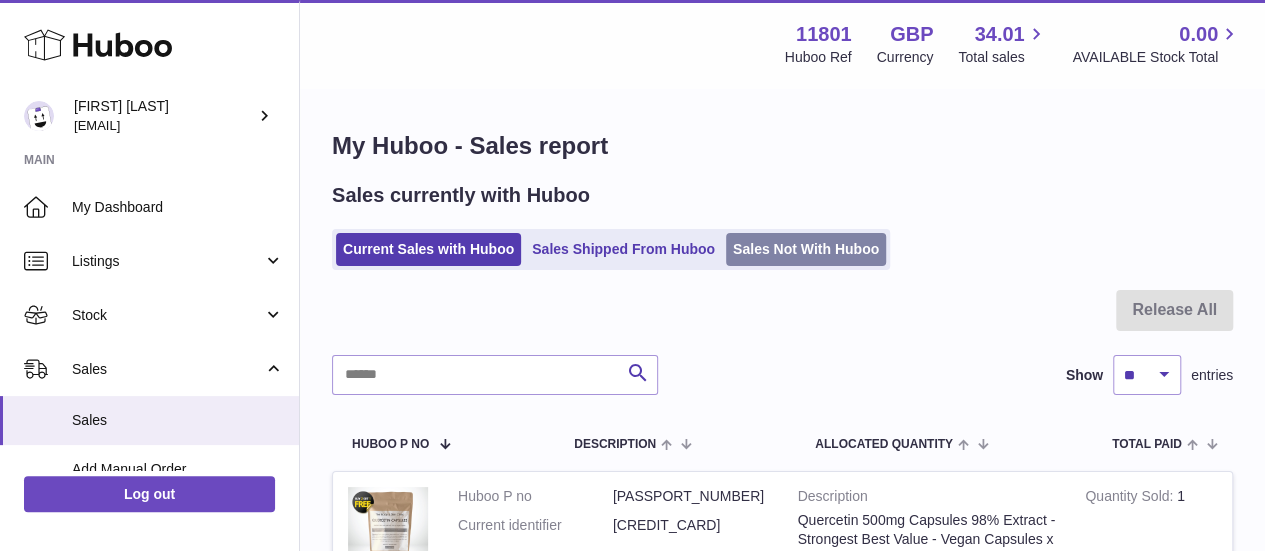 click on "Sales Not With Huboo" at bounding box center (806, 249) 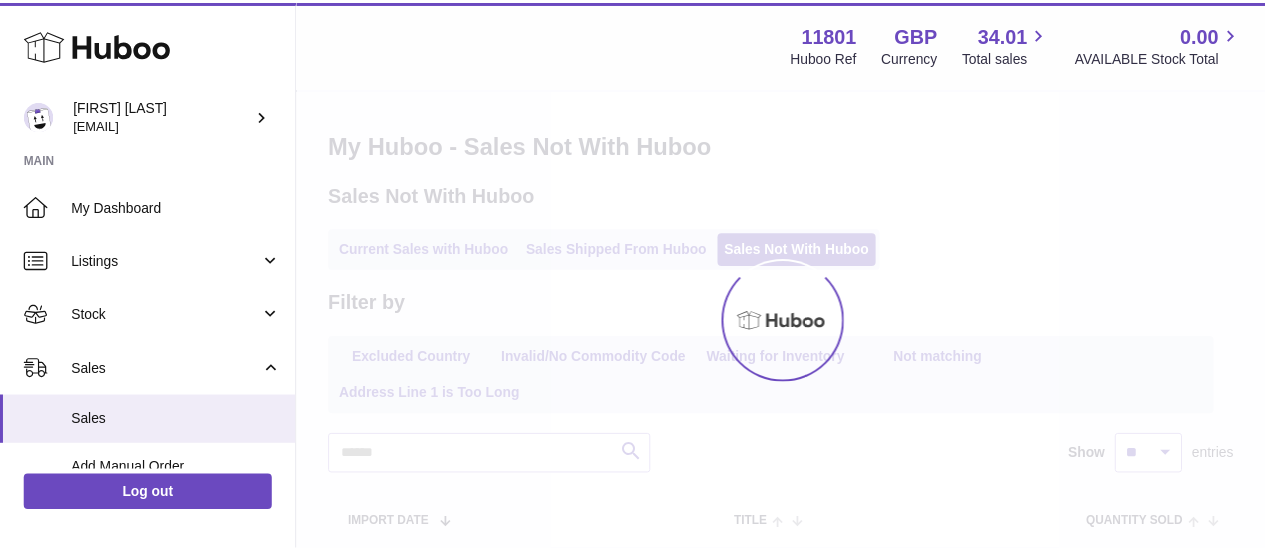 scroll, scrollTop: 0, scrollLeft: 0, axis: both 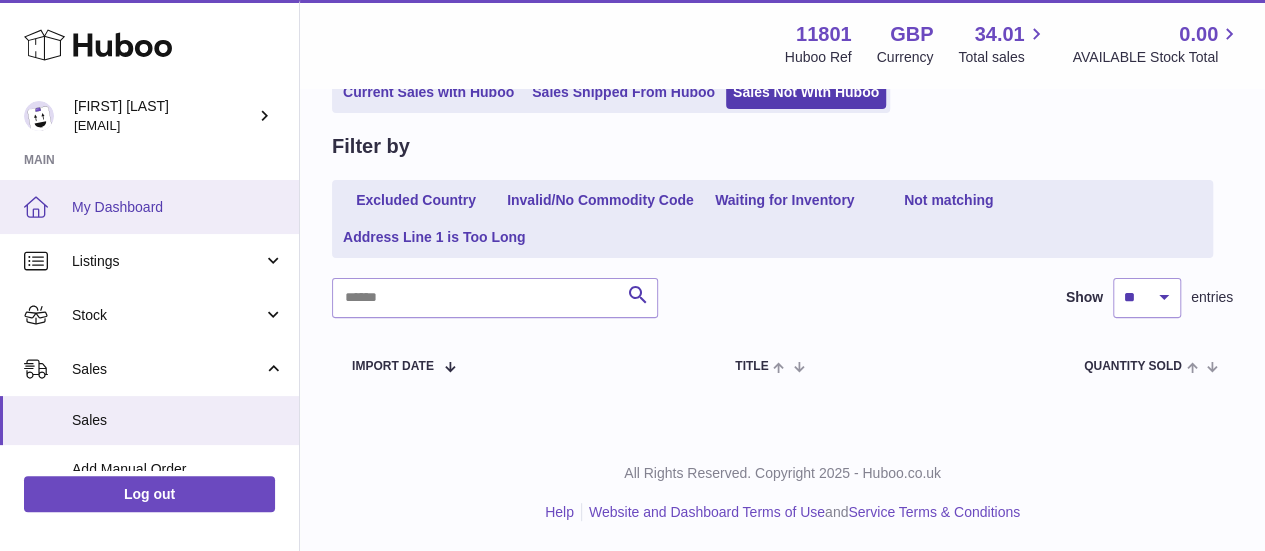 click on "My Dashboard" at bounding box center [178, 207] 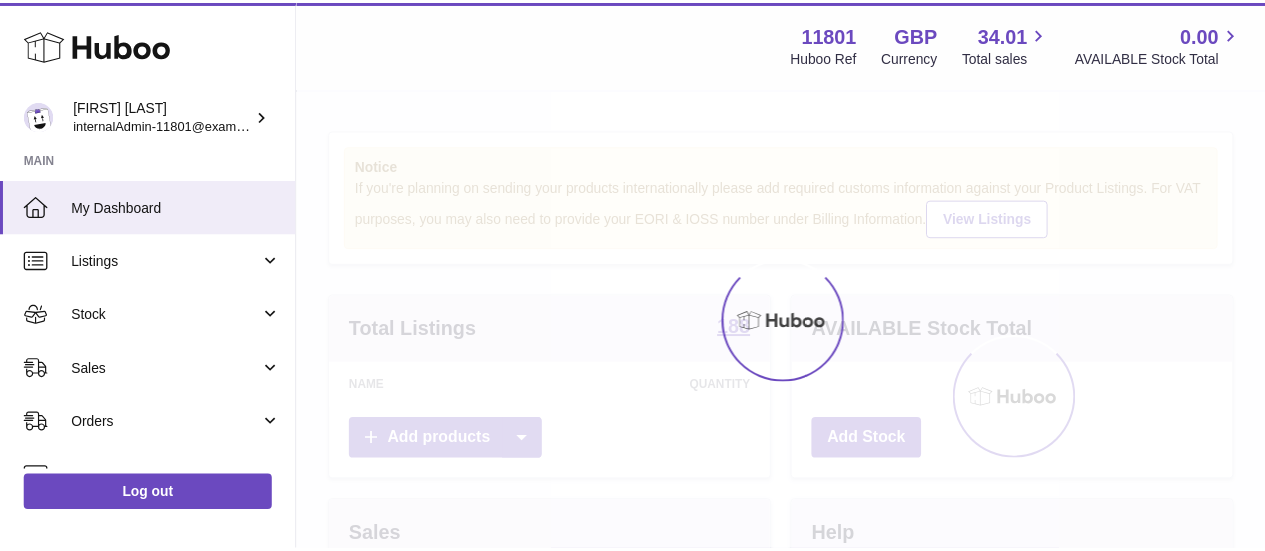 scroll, scrollTop: 0, scrollLeft: 0, axis: both 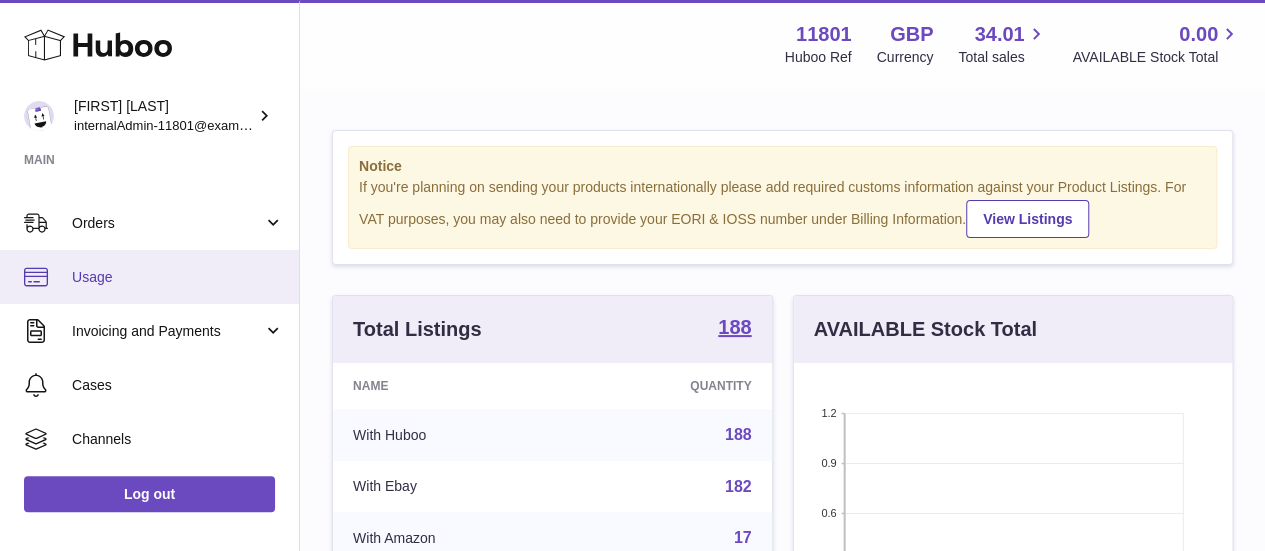 click on "Usage" at bounding box center (178, 277) 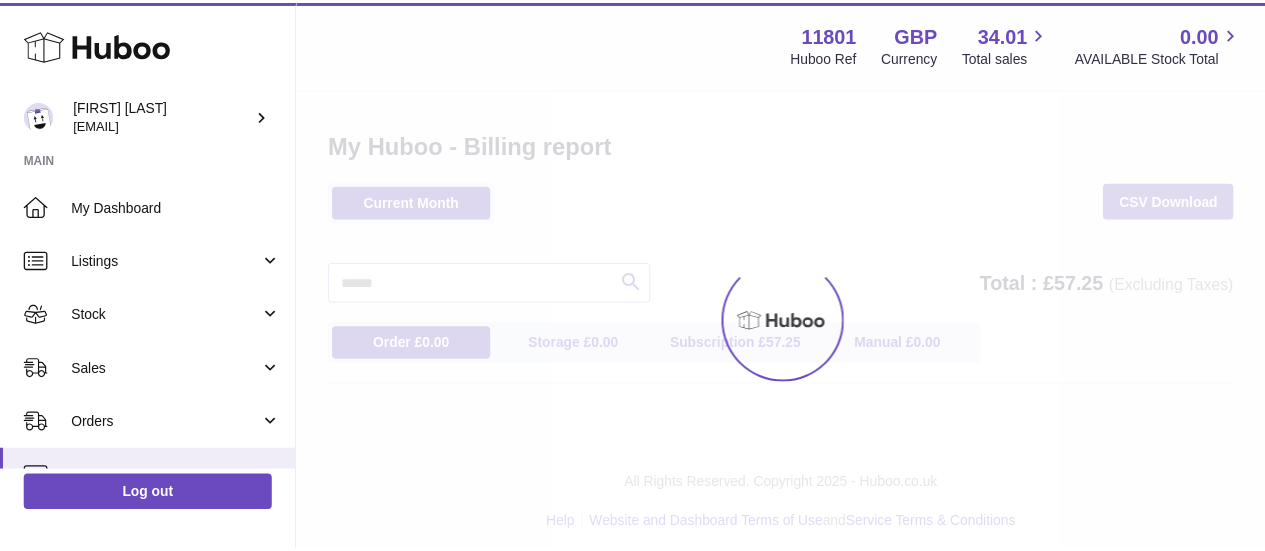 scroll, scrollTop: 0, scrollLeft: 0, axis: both 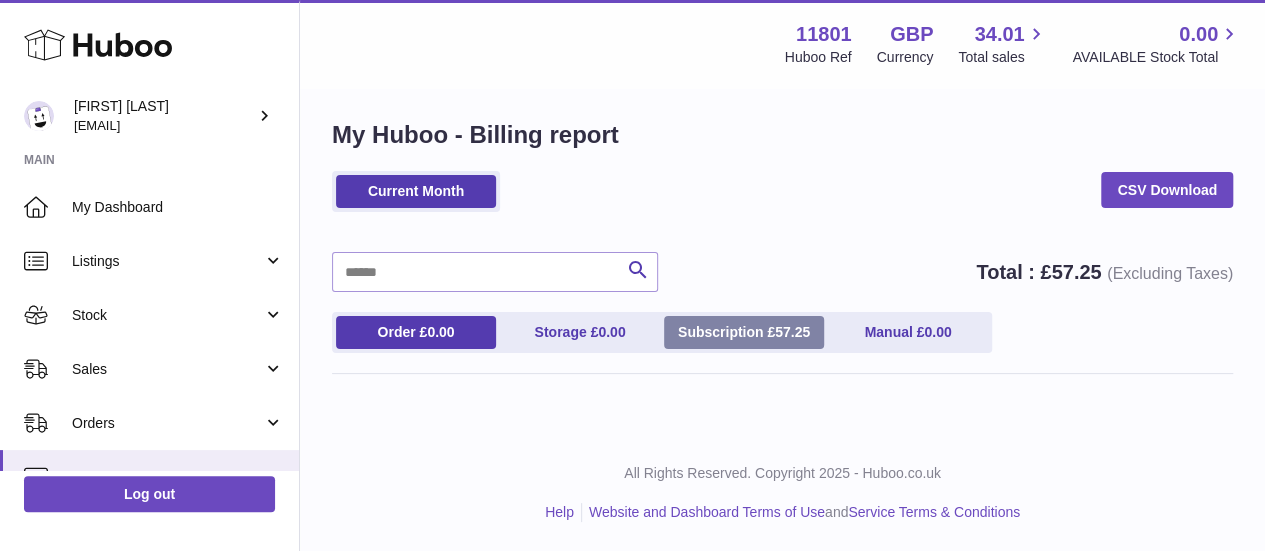 click on "Subscription £ 57.25" at bounding box center [744, 332] 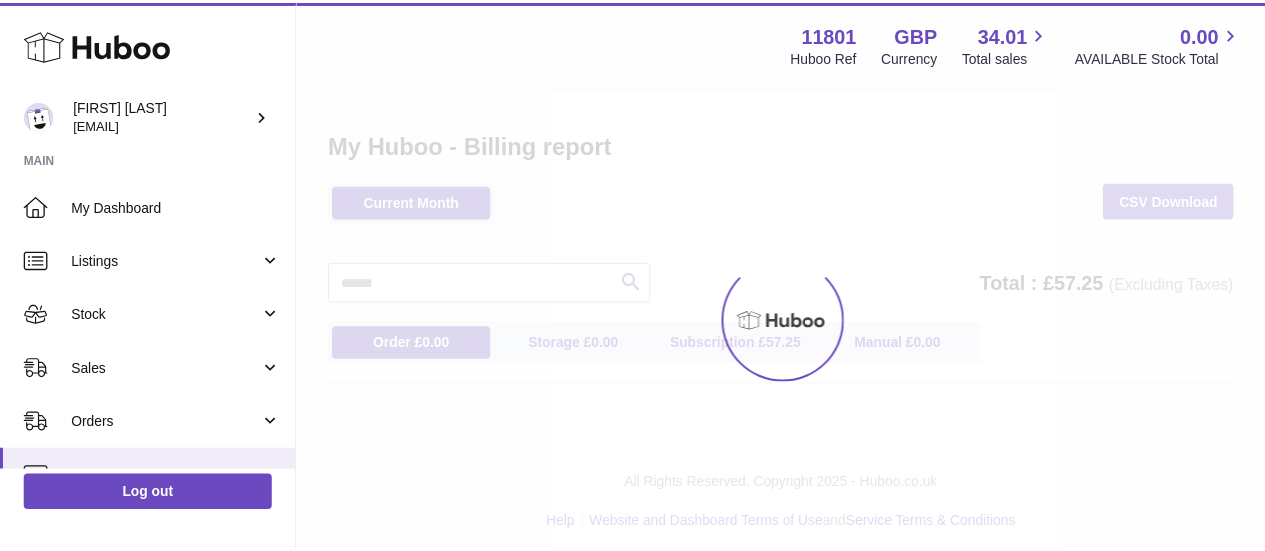 scroll, scrollTop: 0, scrollLeft: 0, axis: both 